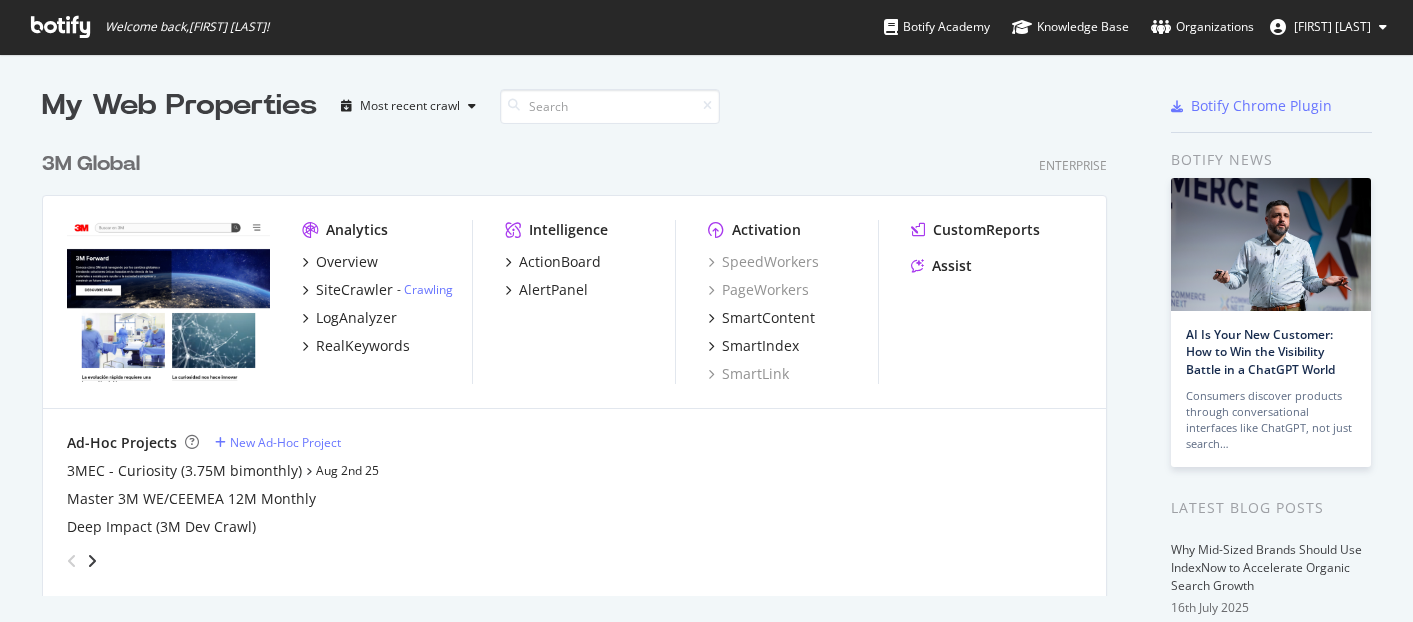 scroll, scrollTop: 0, scrollLeft: 0, axis: both 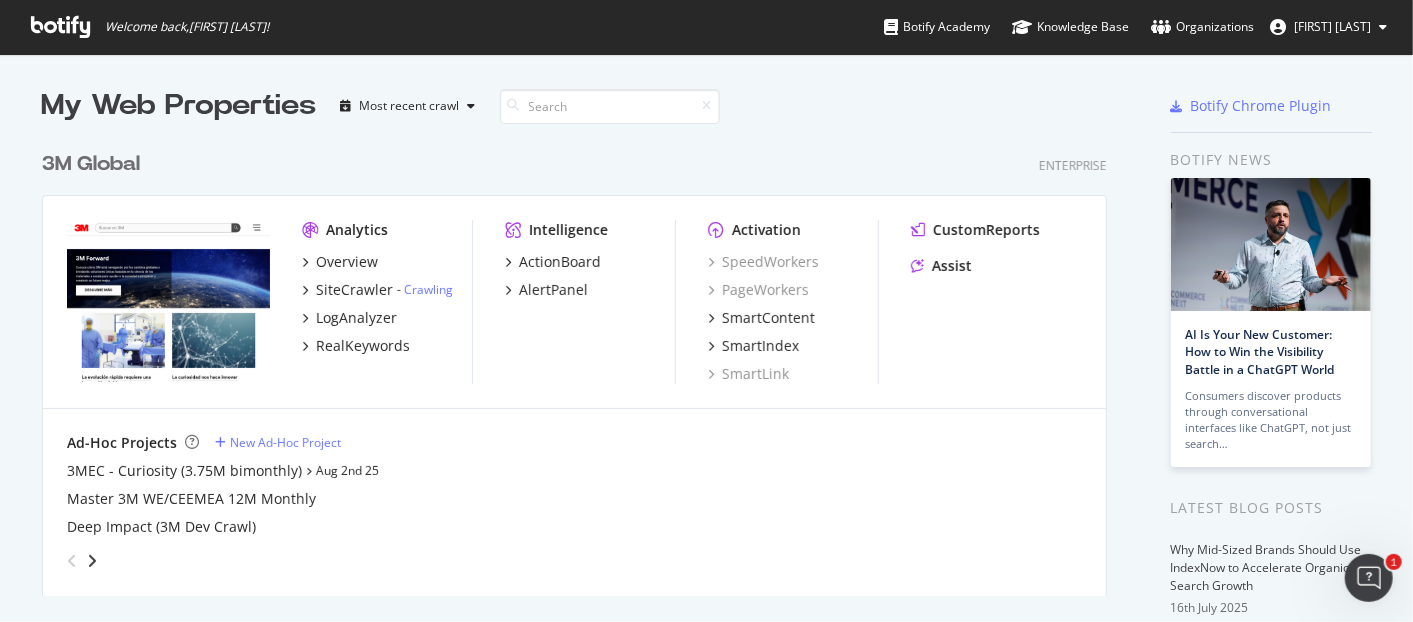 click on "3M Global" at bounding box center [91, 164] 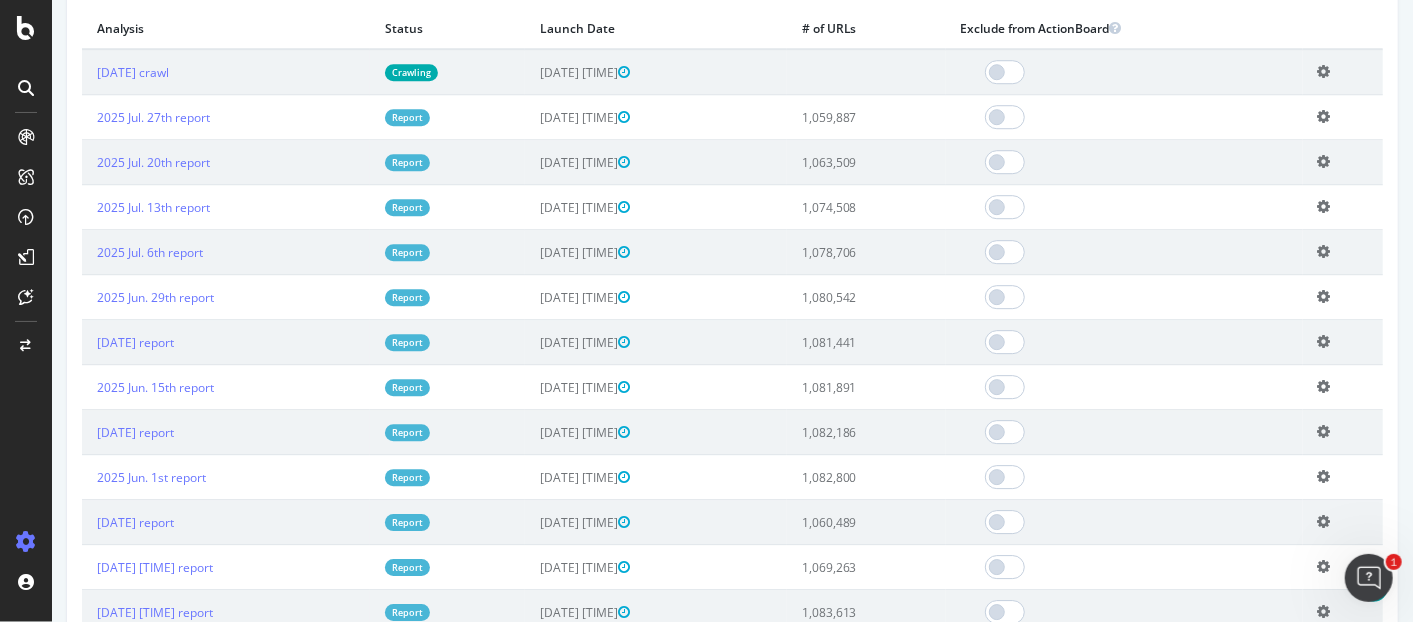 scroll, scrollTop: 3111, scrollLeft: 0, axis: vertical 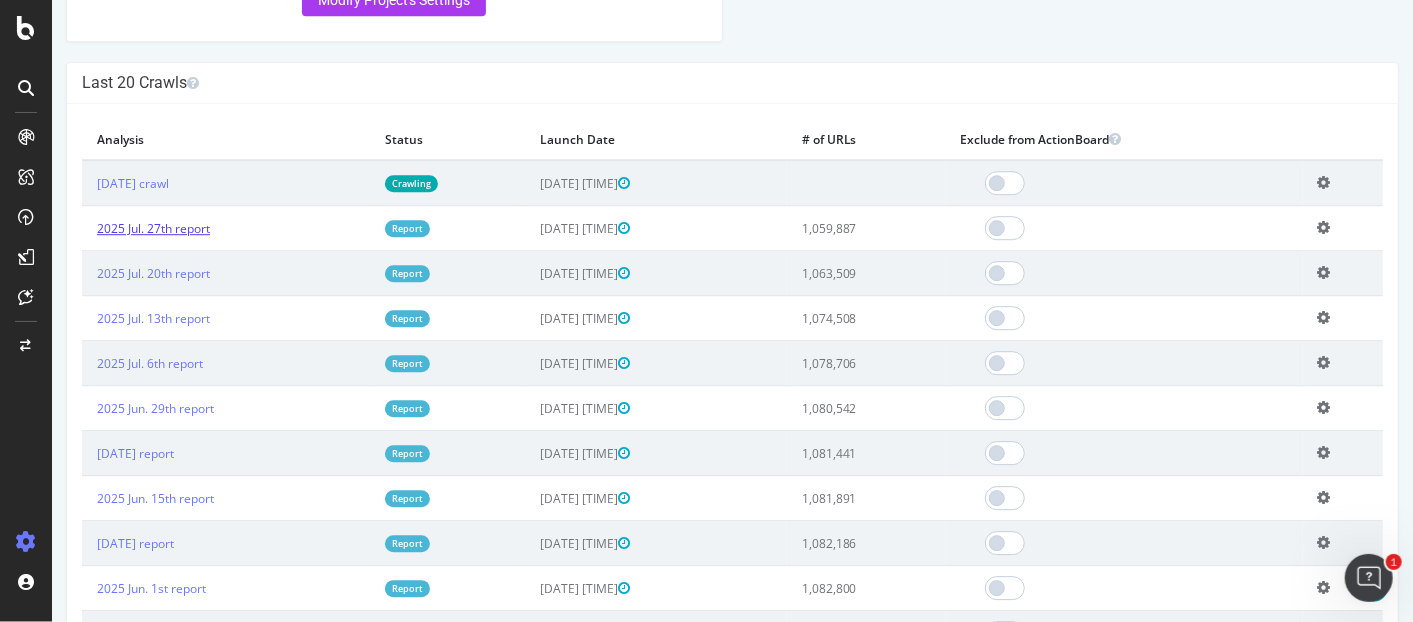 click on "2025 Jul. 27th
report" at bounding box center [152, 228] 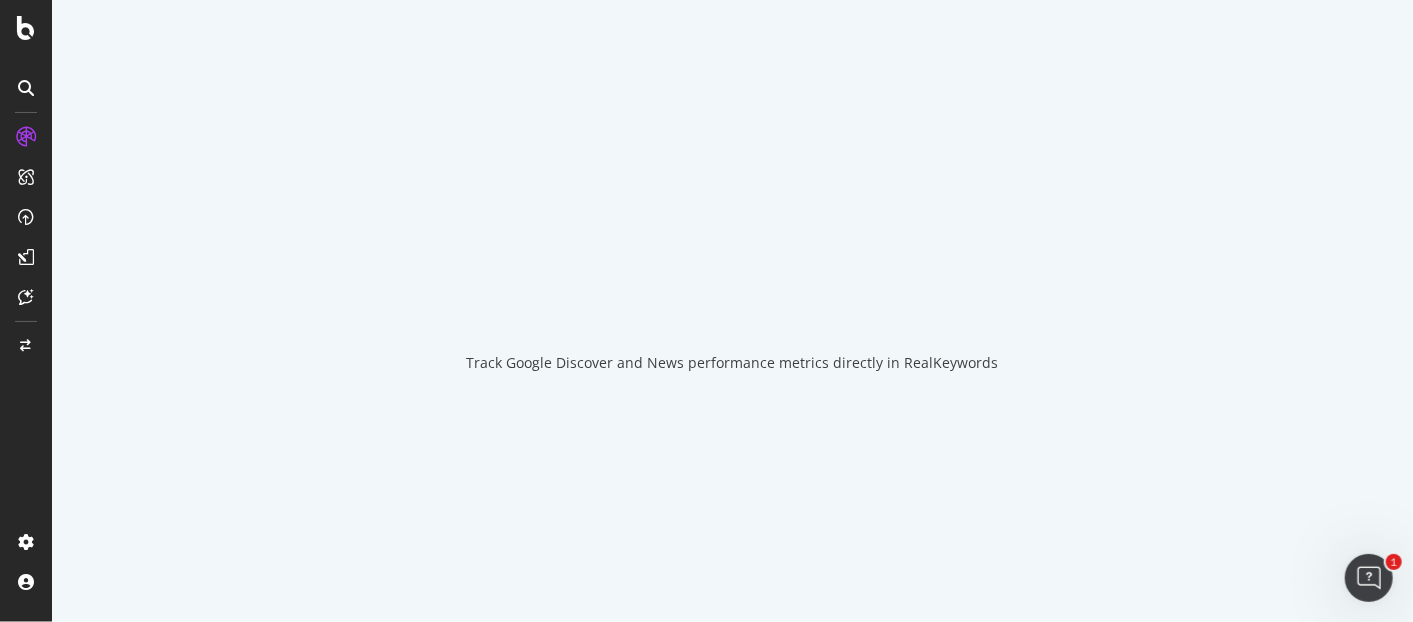 scroll, scrollTop: 0, scrollLeft: 0, axis: both 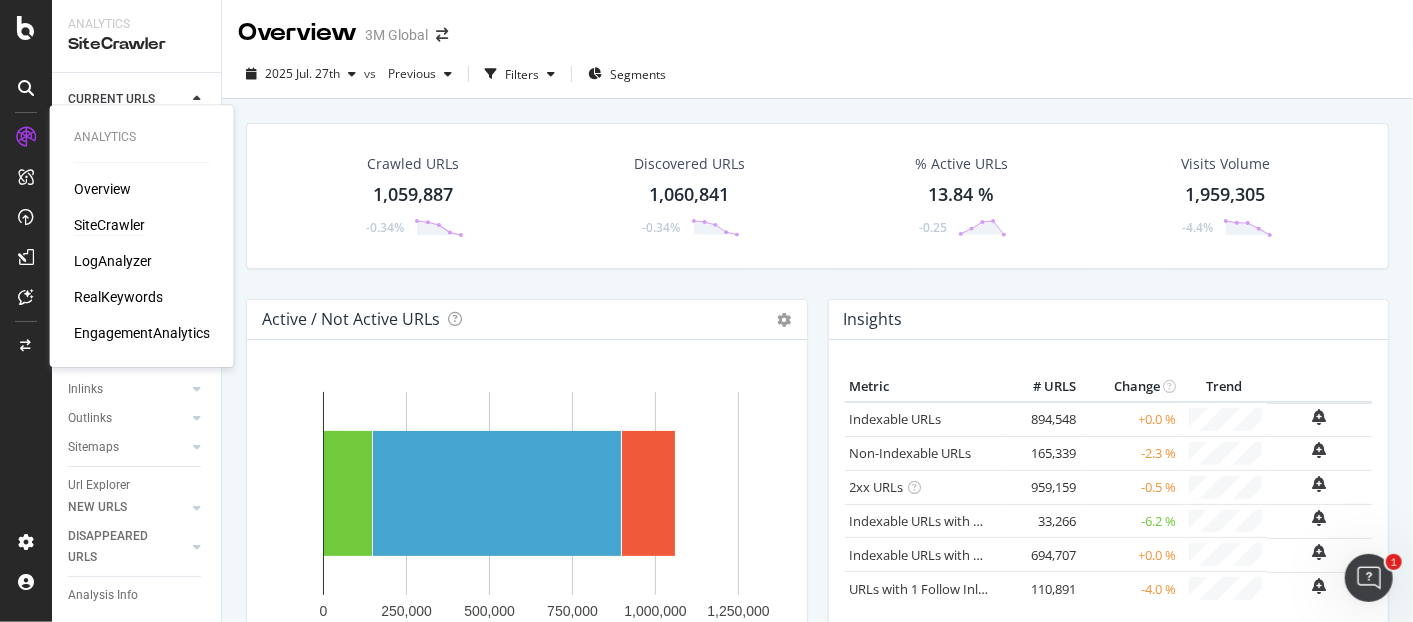 click on "LogAnalyzer" at bounding box center (113, 261) 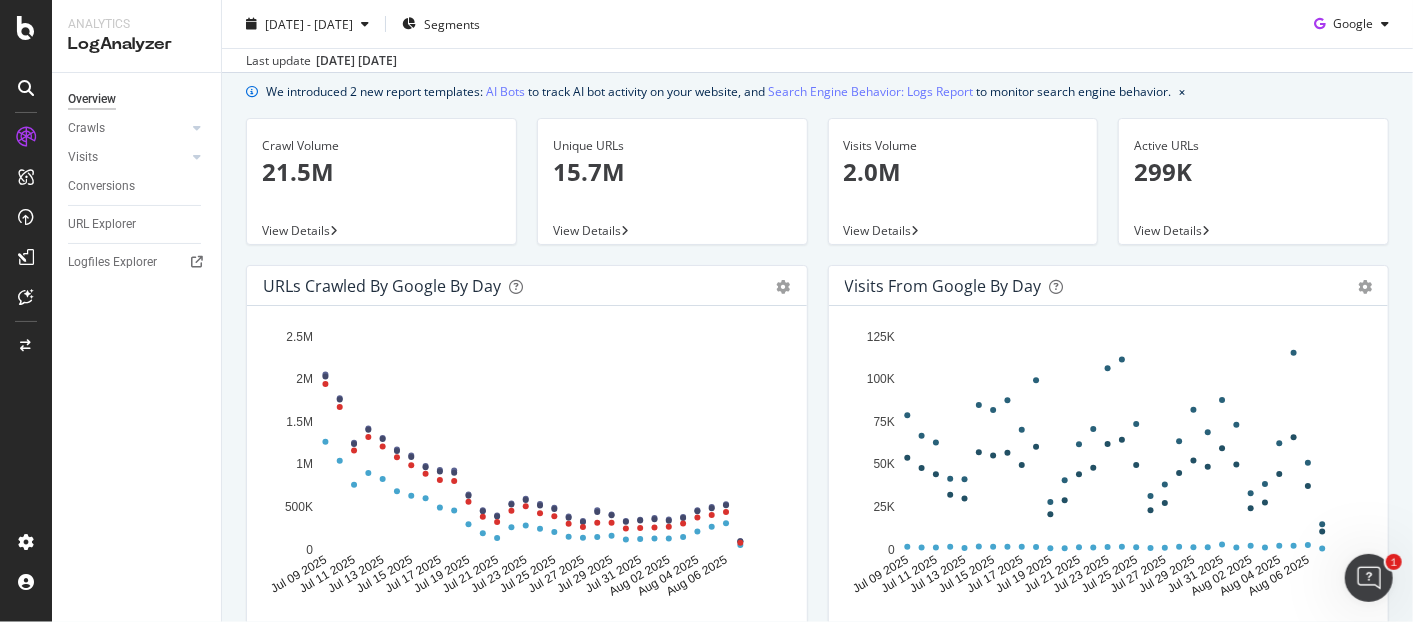 scroll, scrollTop: 0, scrollLeft: 0, axis: both 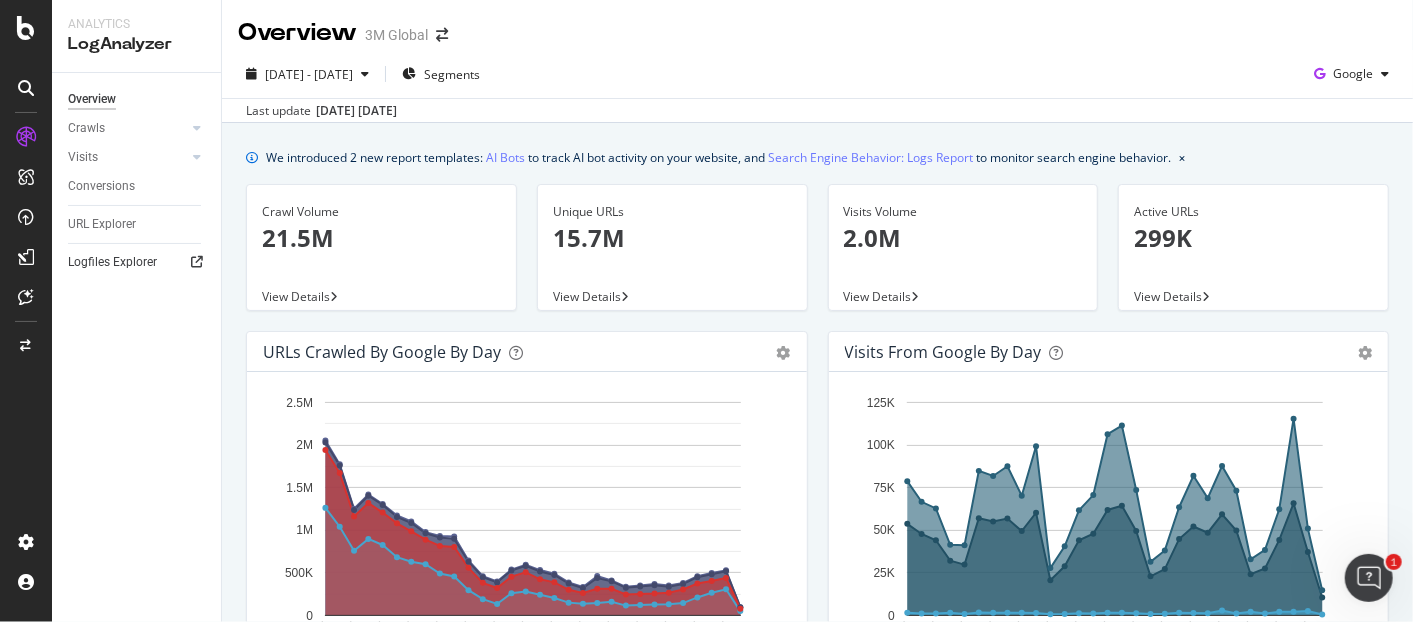 click at bounding box center (197, 262) 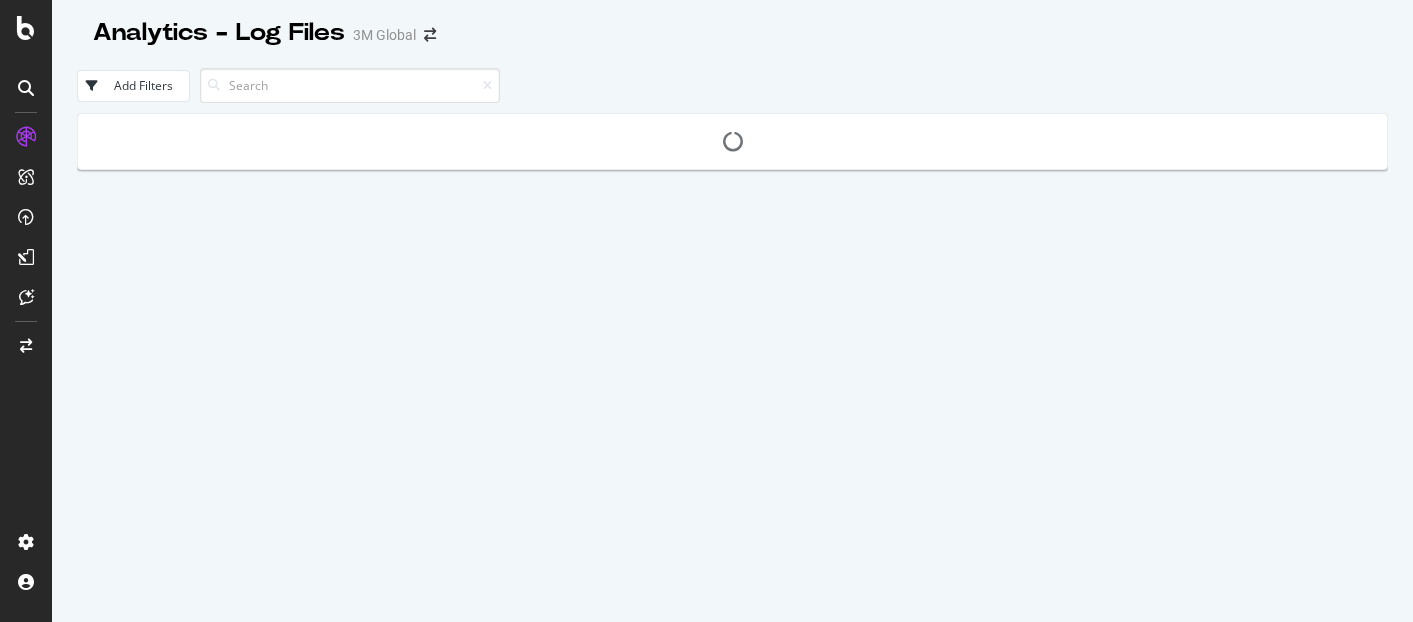 scroll, scrollTop: 0, scrollLeft: 0, axis: both 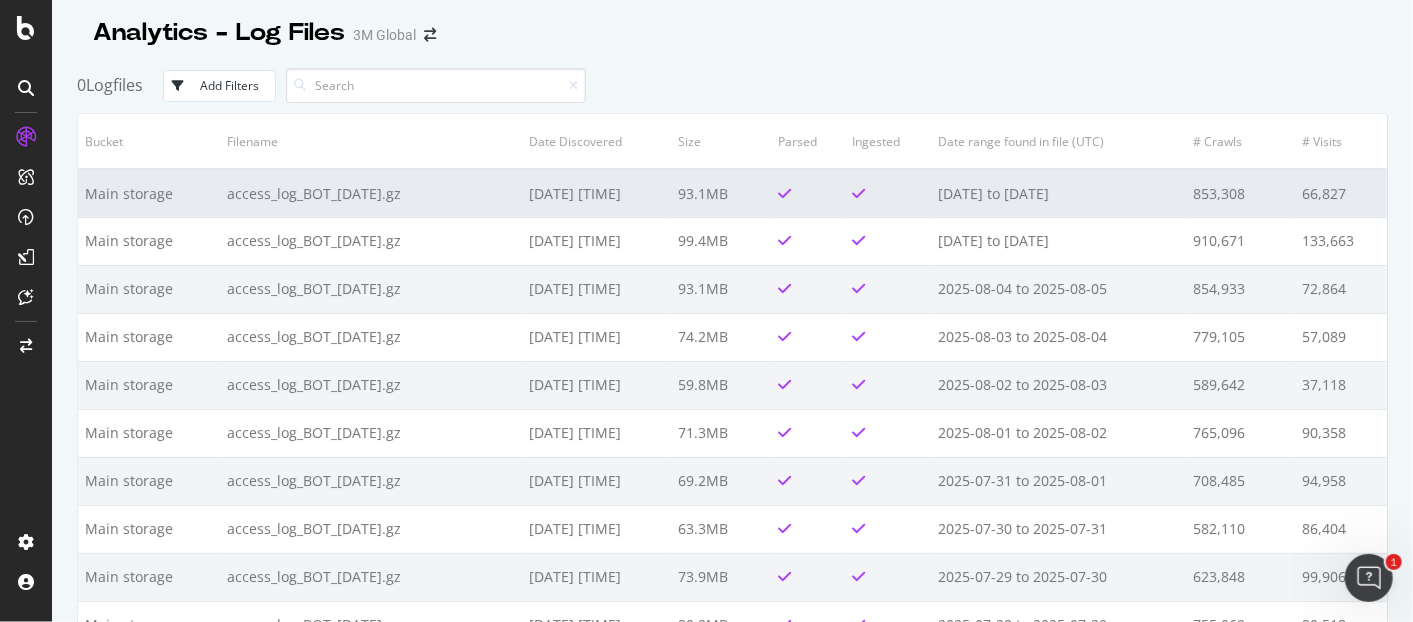 click on "access_log_BOT_[DATE].gz" at bounding box center [371, 193] 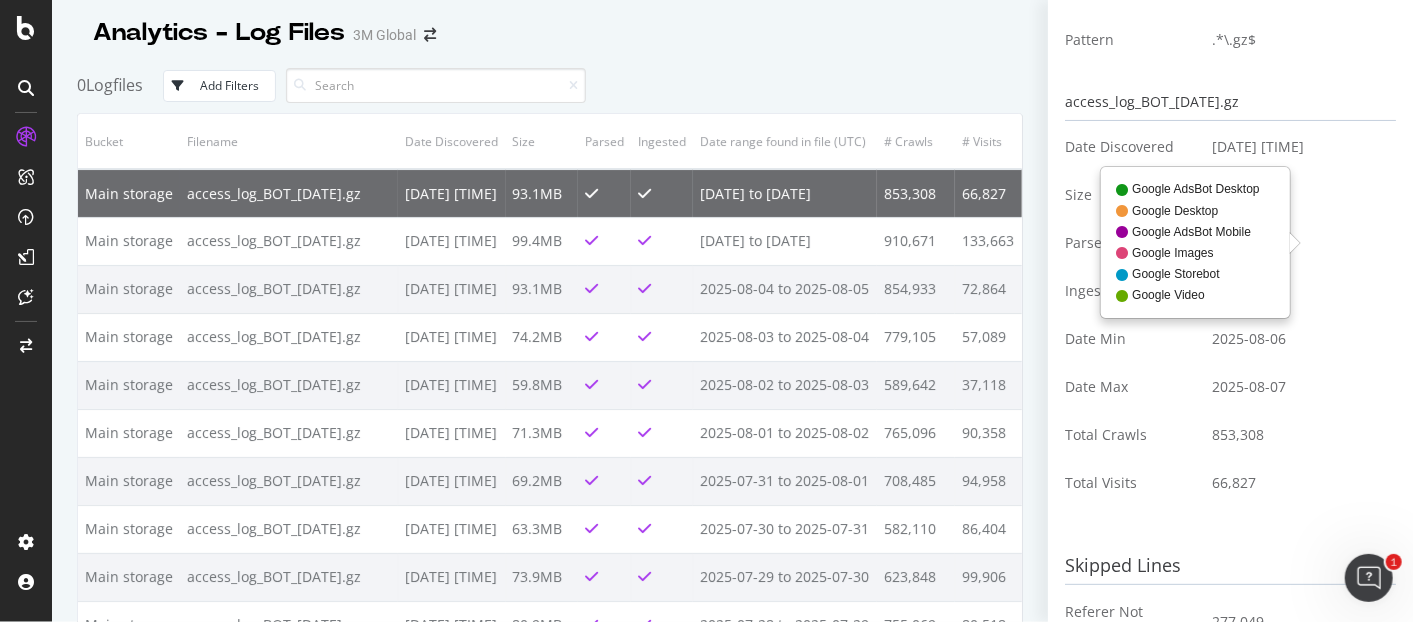 scroll, scrollTop: 0, scrollLeft: 0, axis: both 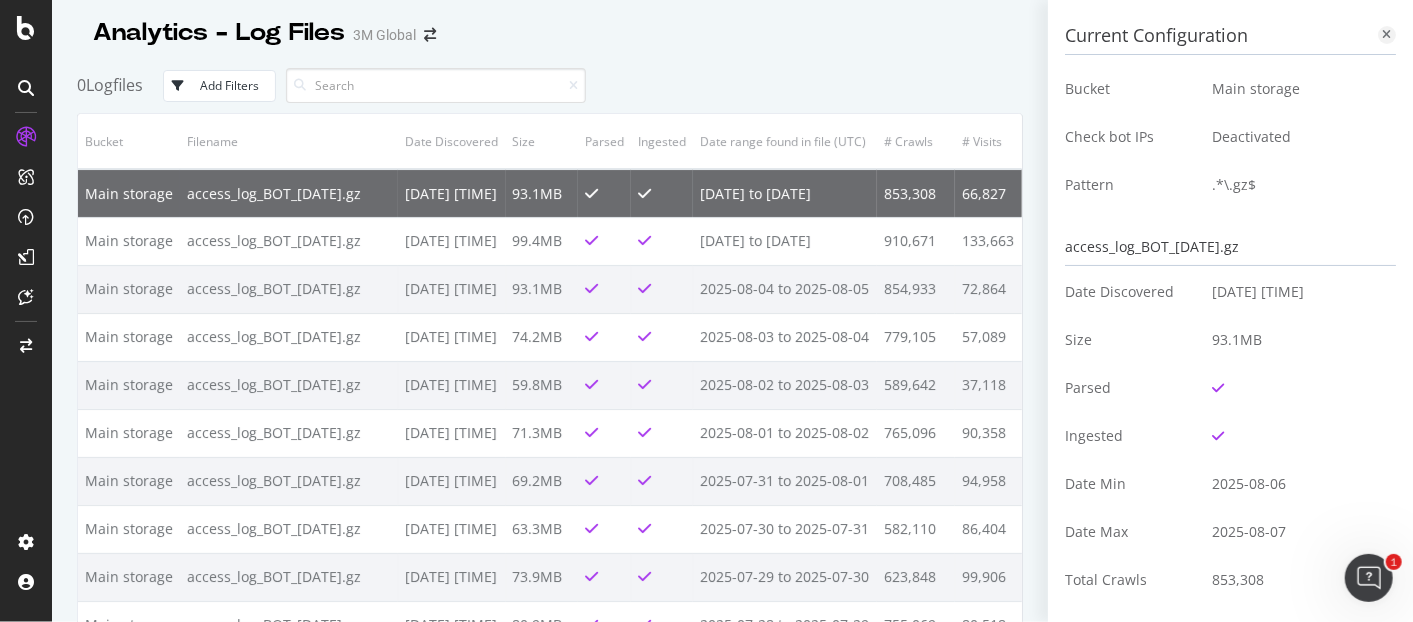click at bounding box center (1387, 35) 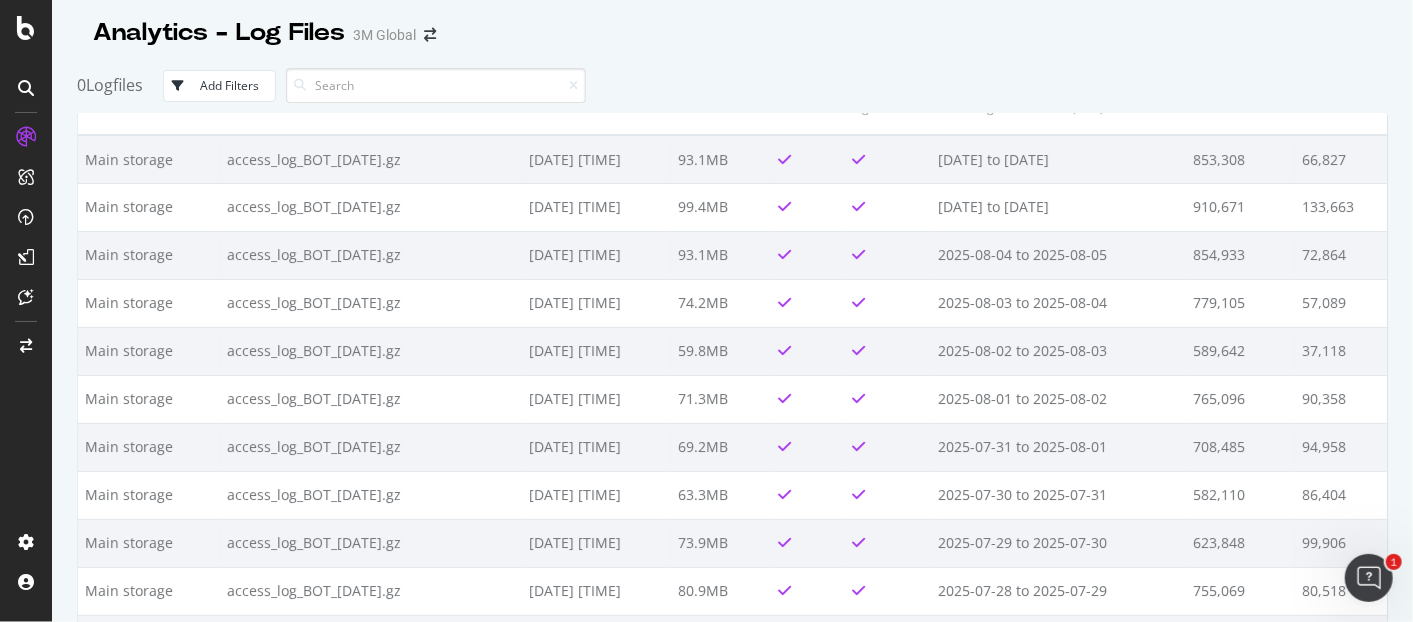 scroll, scrollTop: 0, scrollLeft: 0, axis: both 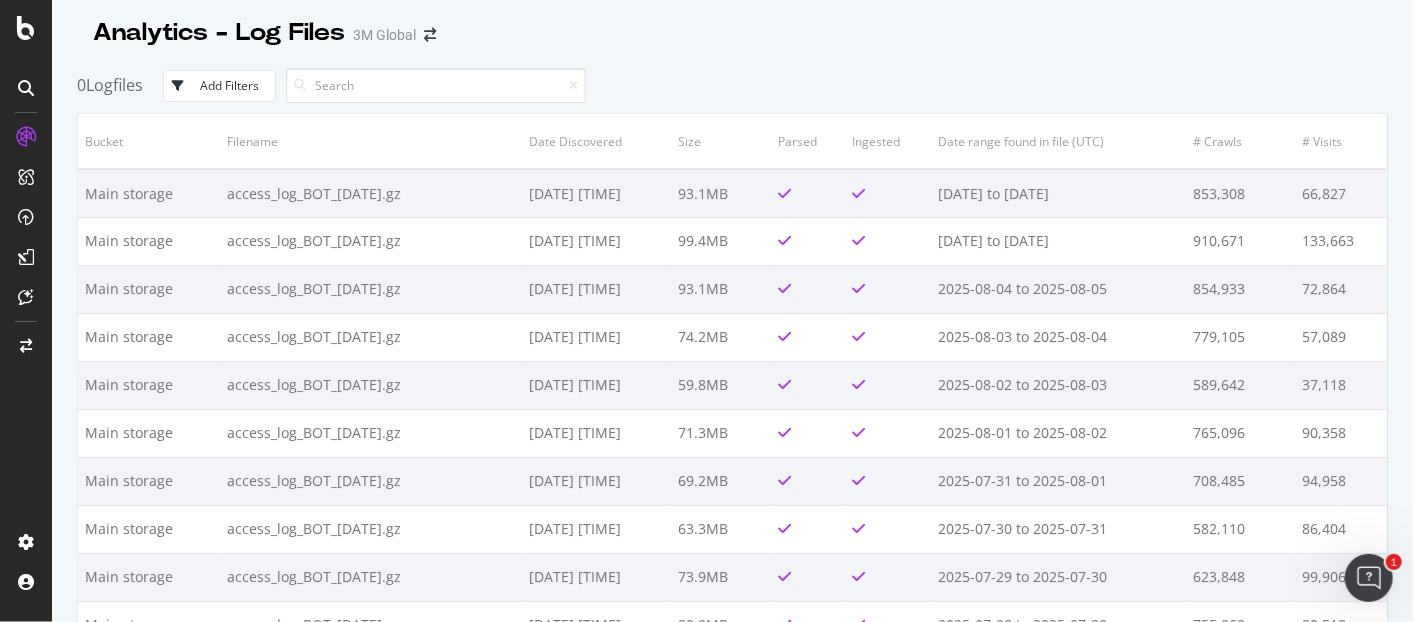 click on "Add Filters" at bounding box center [229, 85] 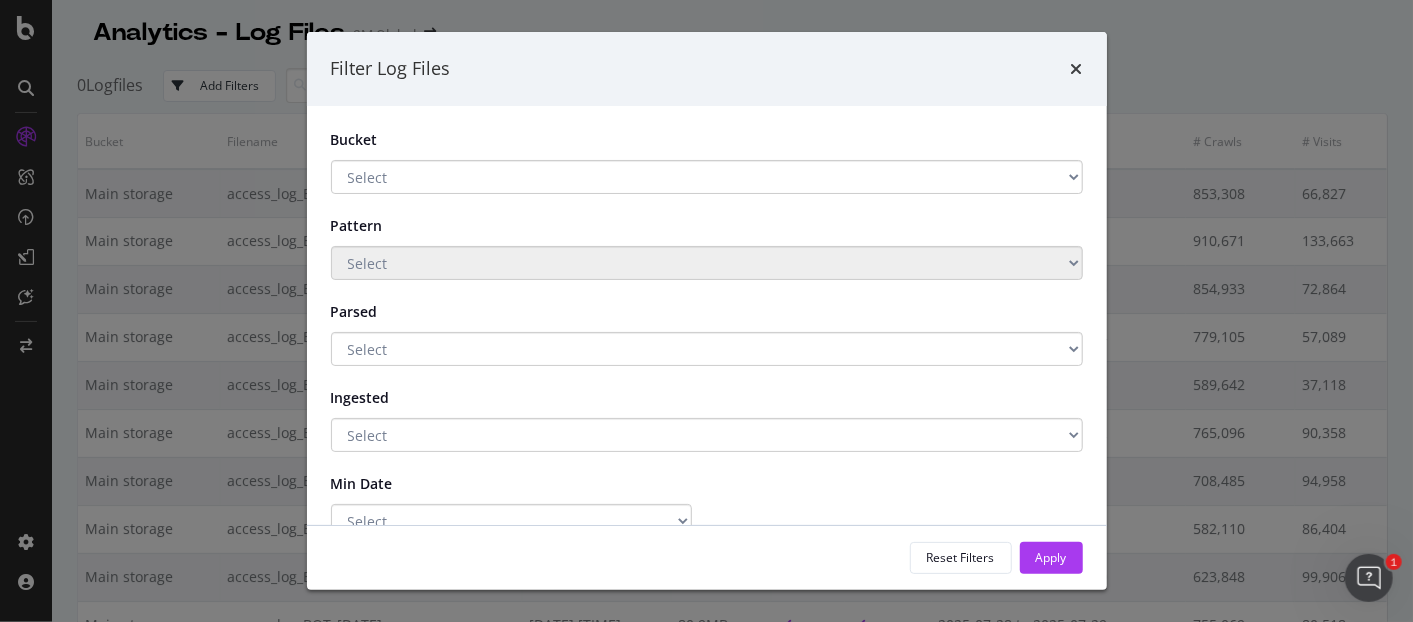 click on "Filter Log Files Bucket Select Main storage Archive S3 Pattern Select Parsed Select Yes No Ingested Select Yes No Min Date Select Greater Than or equals Less Than or equals Equals Max Date Select Greater Than or equals Less Than or equals Equals Reset Filters Apply" at bounding box center (706, 311) 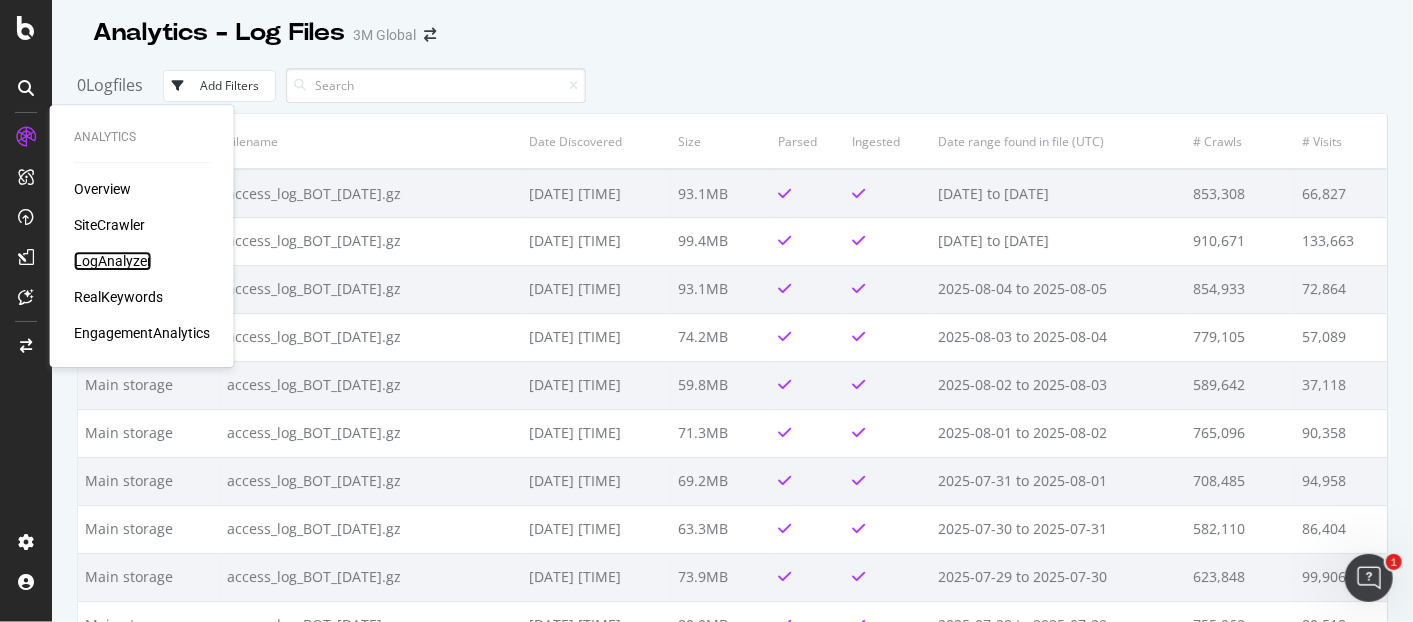 click on "LogAnalyzer" at bounding box center [113, 261] 